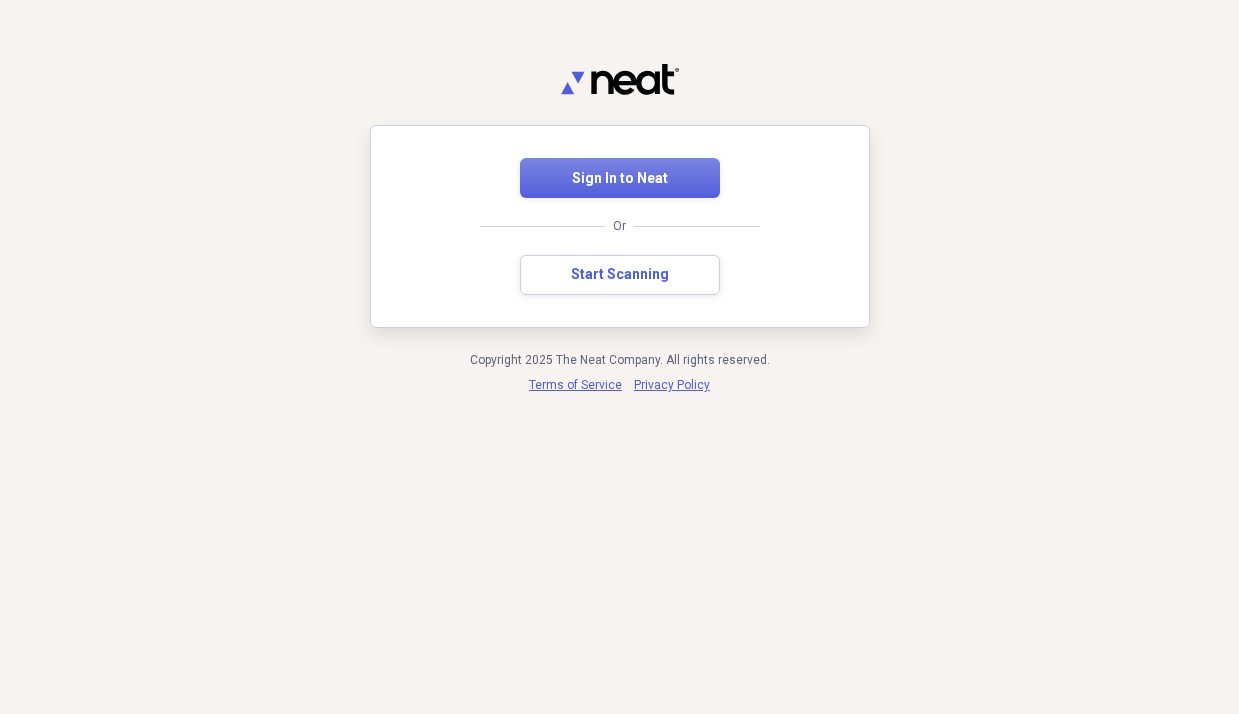 scroll, scrollTop: 0, scrollLeft: 0, axis: both 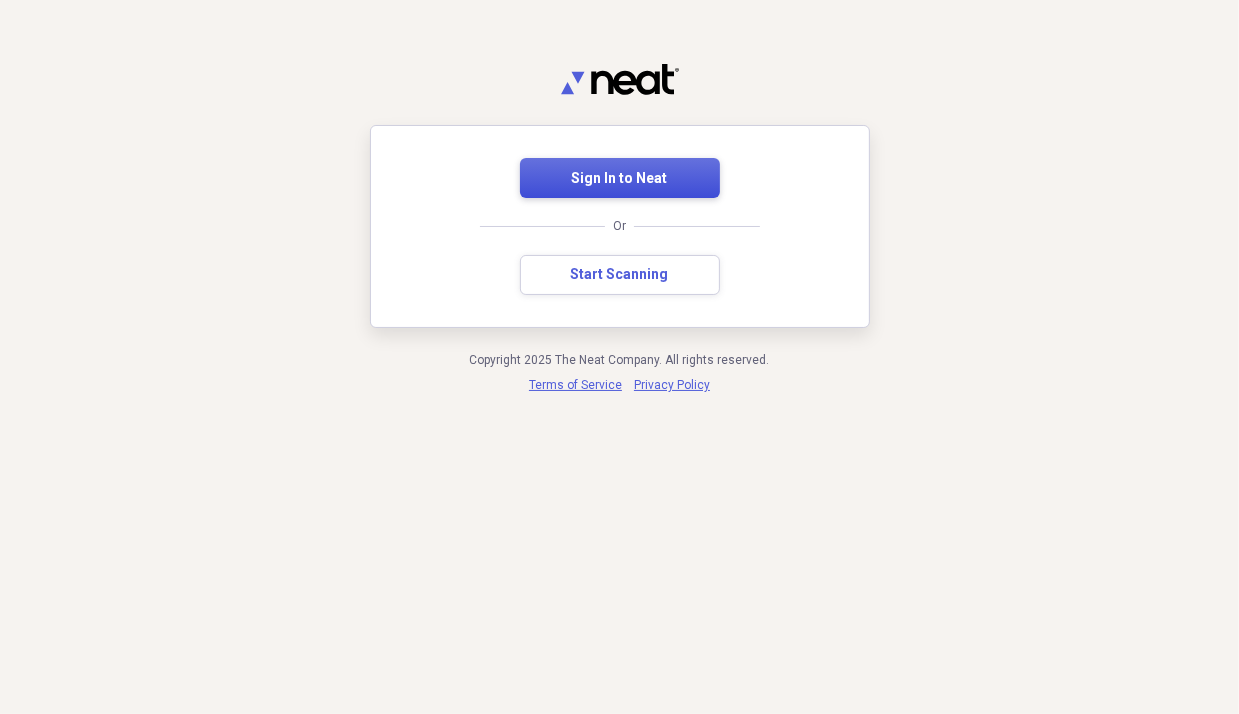 click on "Sign In to Neat" at bounding box center (620, 179) 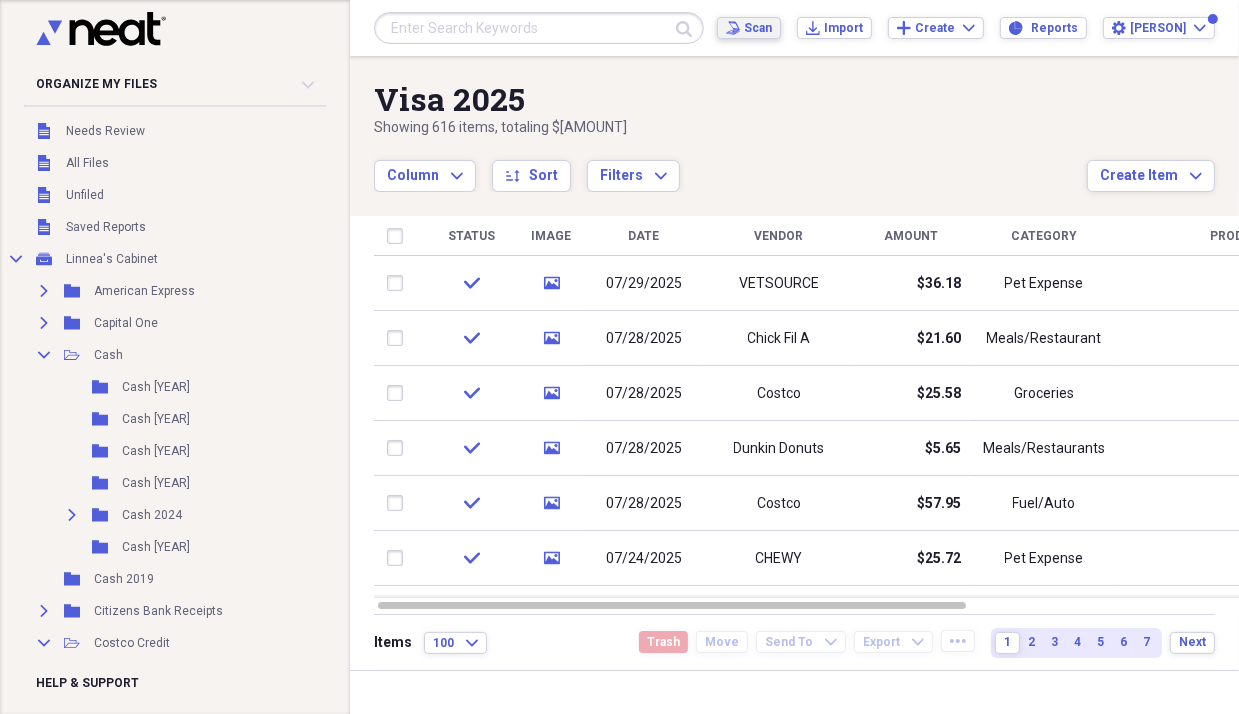 click on "Scan" at bounding box center [758, 28] 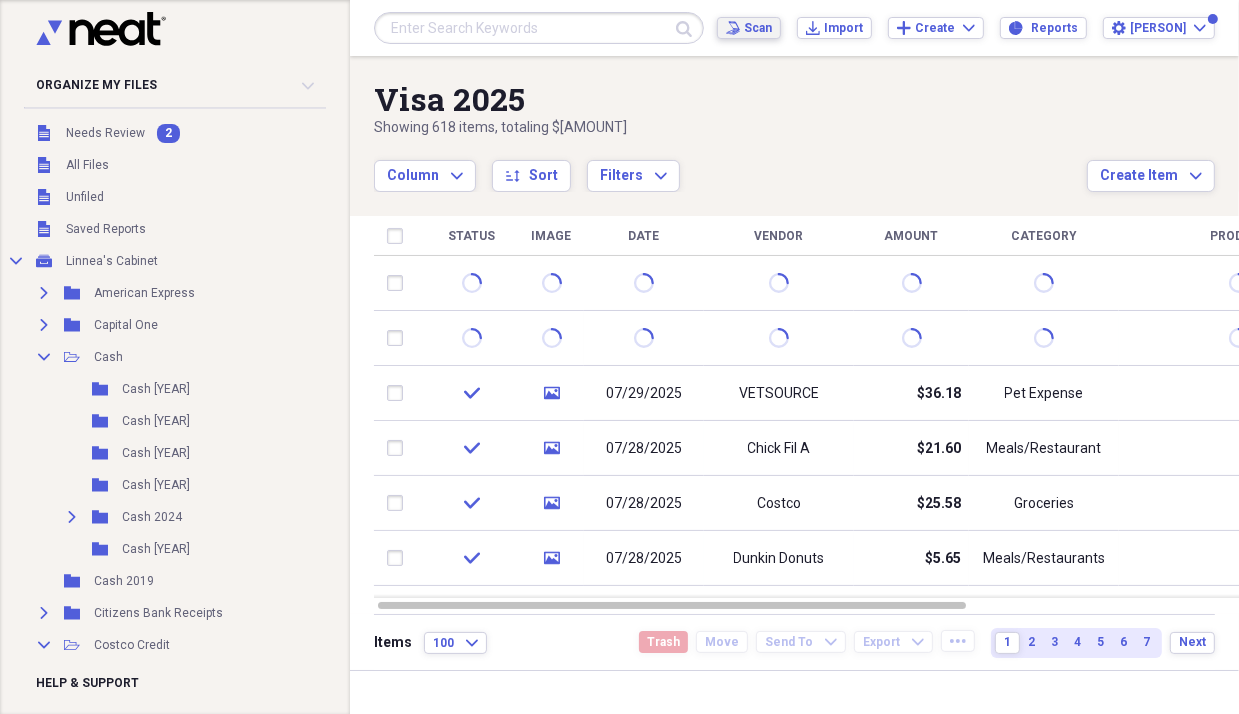 click on "Scan" at bounding box center (758, 28) 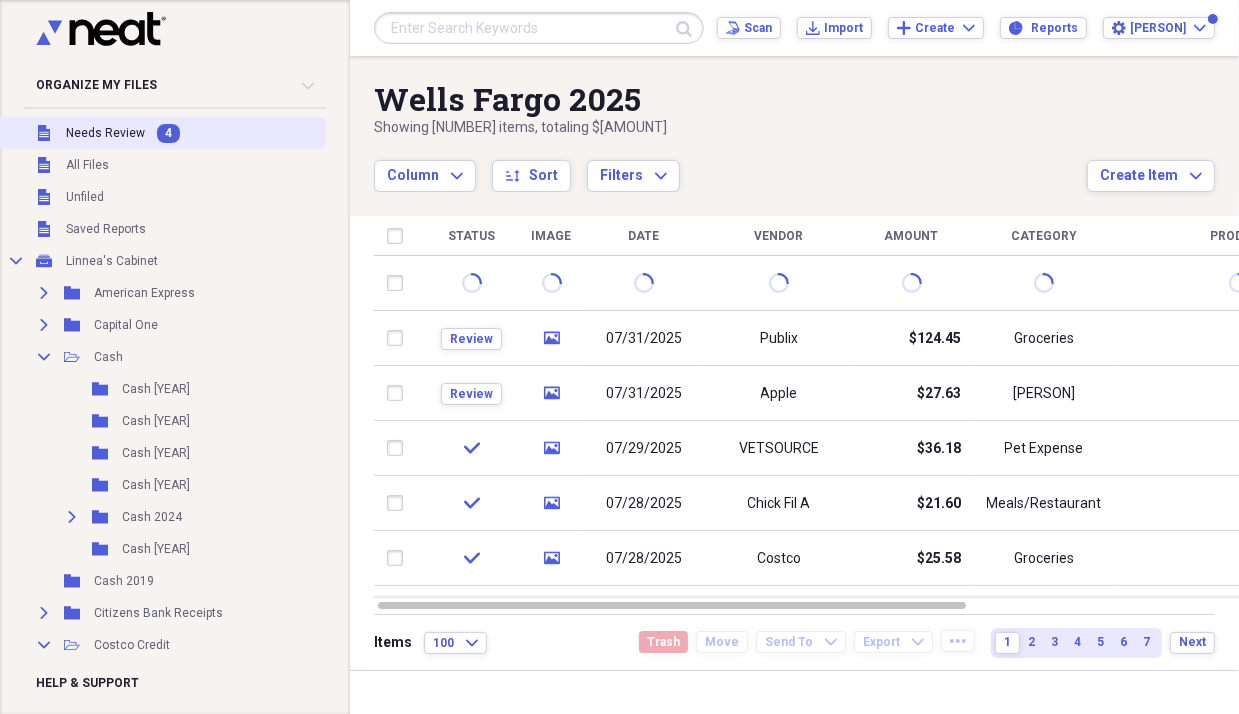 click on "Needs Review" at bounding box center [105, 133] 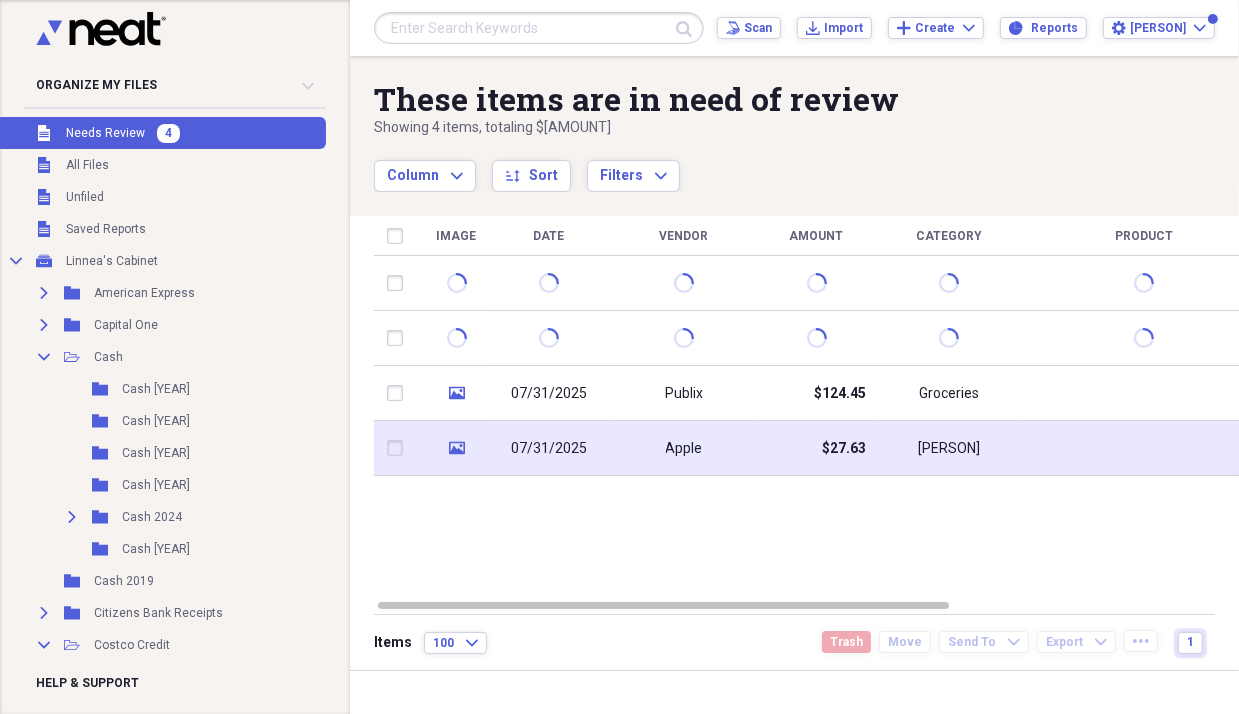 click on "Apple" at bounding box center (684, 448) 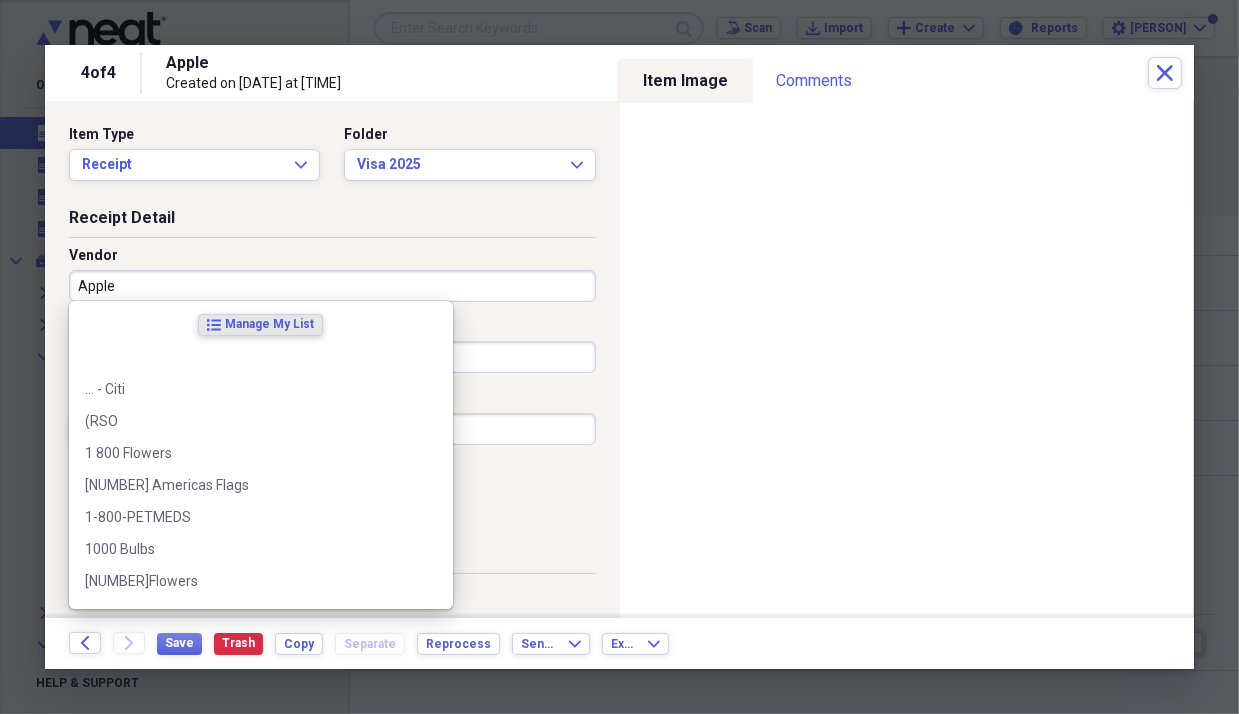 click on "Apple" at bounding box center (332, 286) 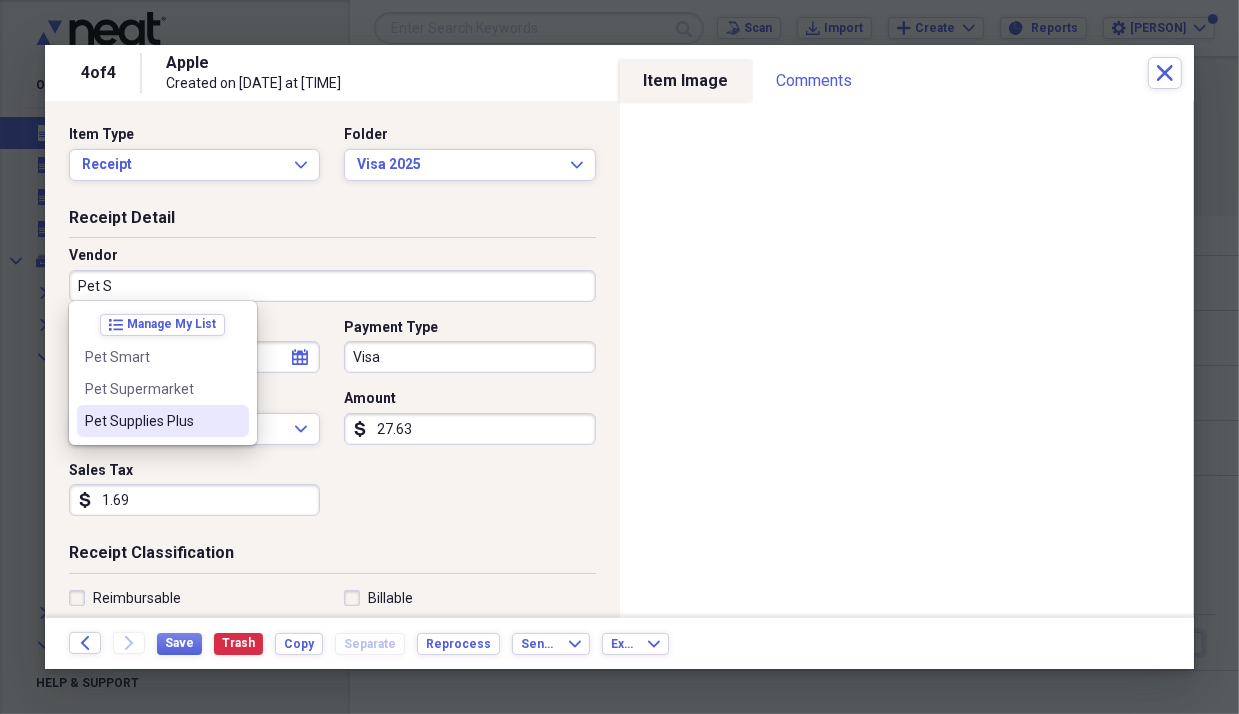 click on "Pet Supplies Plus" at bounding box center [151, 421] 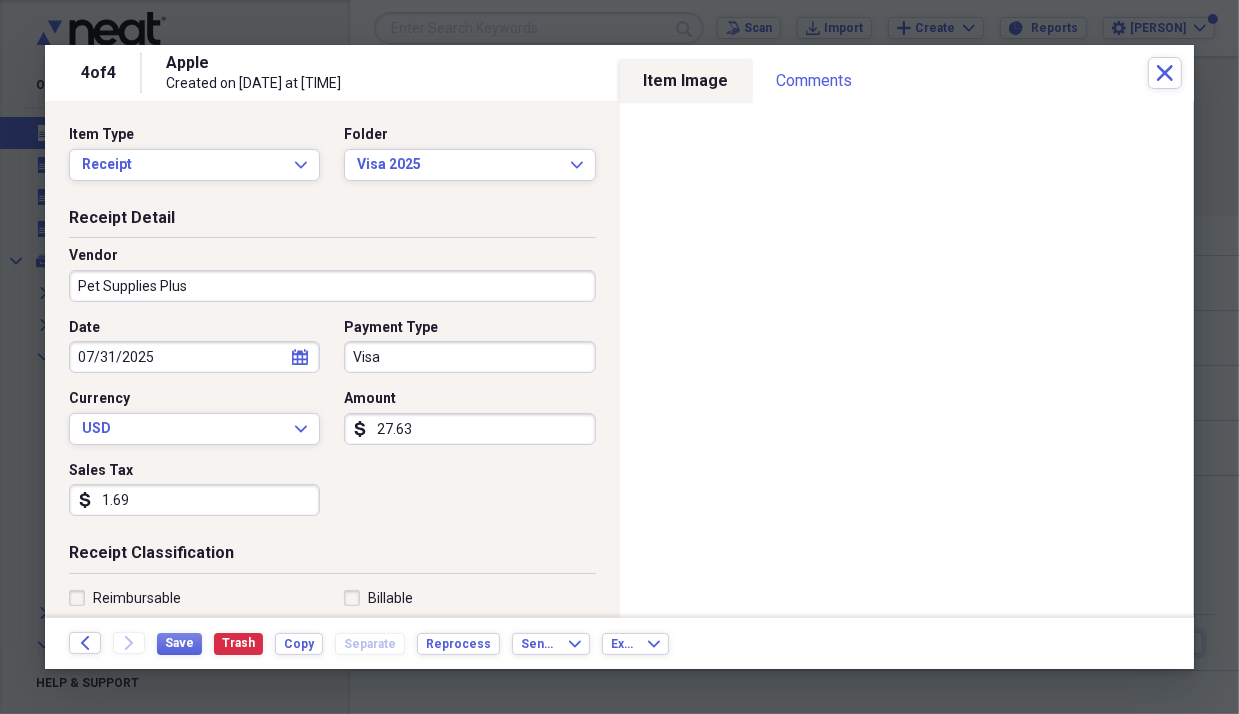 type on "Pet Expense" 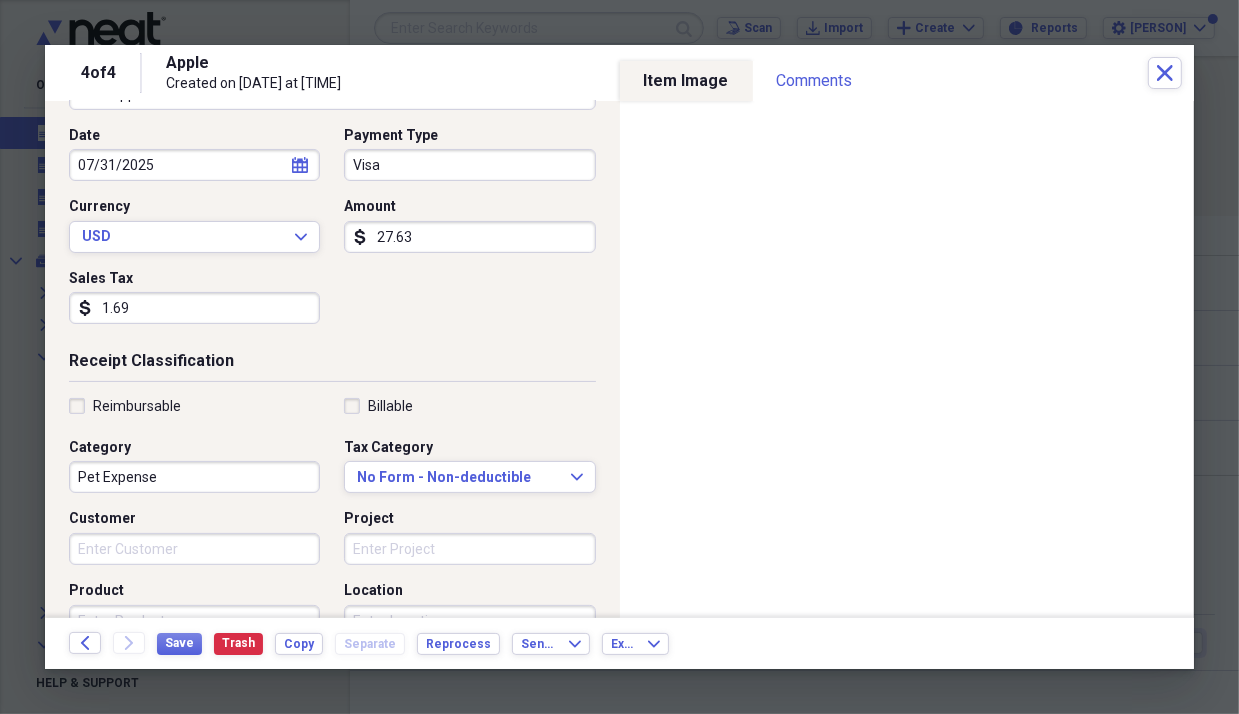 scroll, scrollTop: 198, scrollLeft: 0, axis: vertical 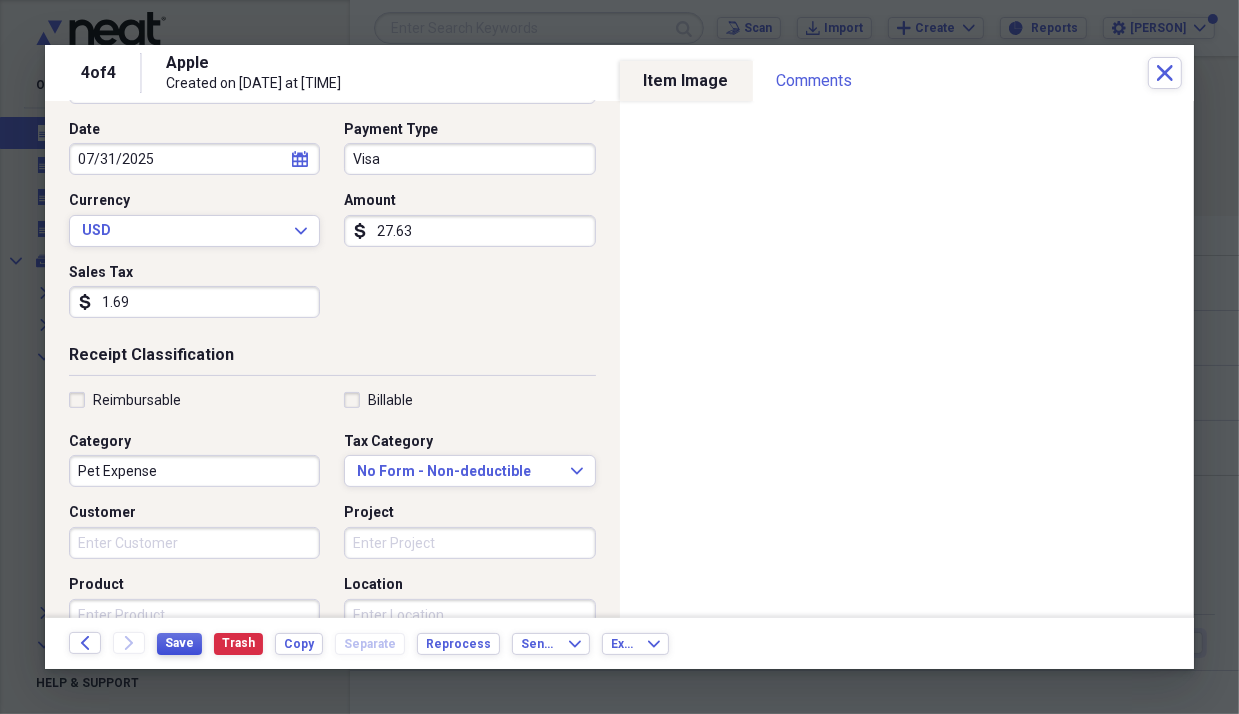 click on "Save" at bounding box center [179, 644] 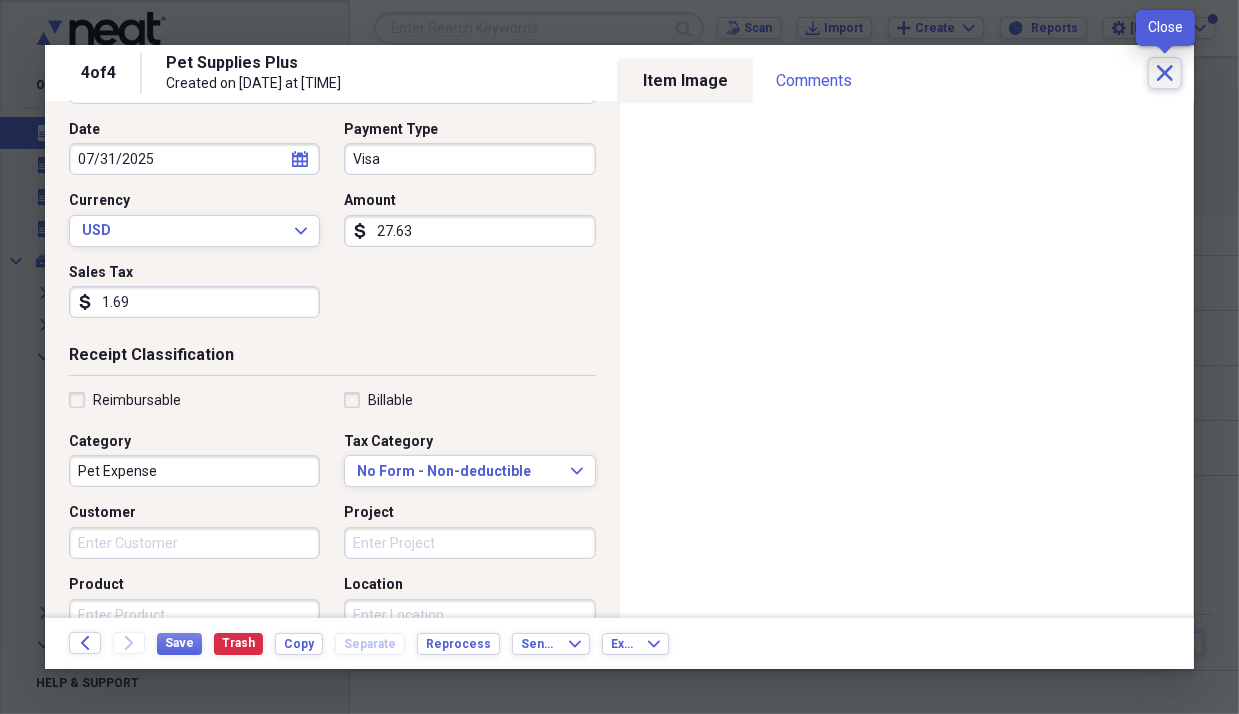click 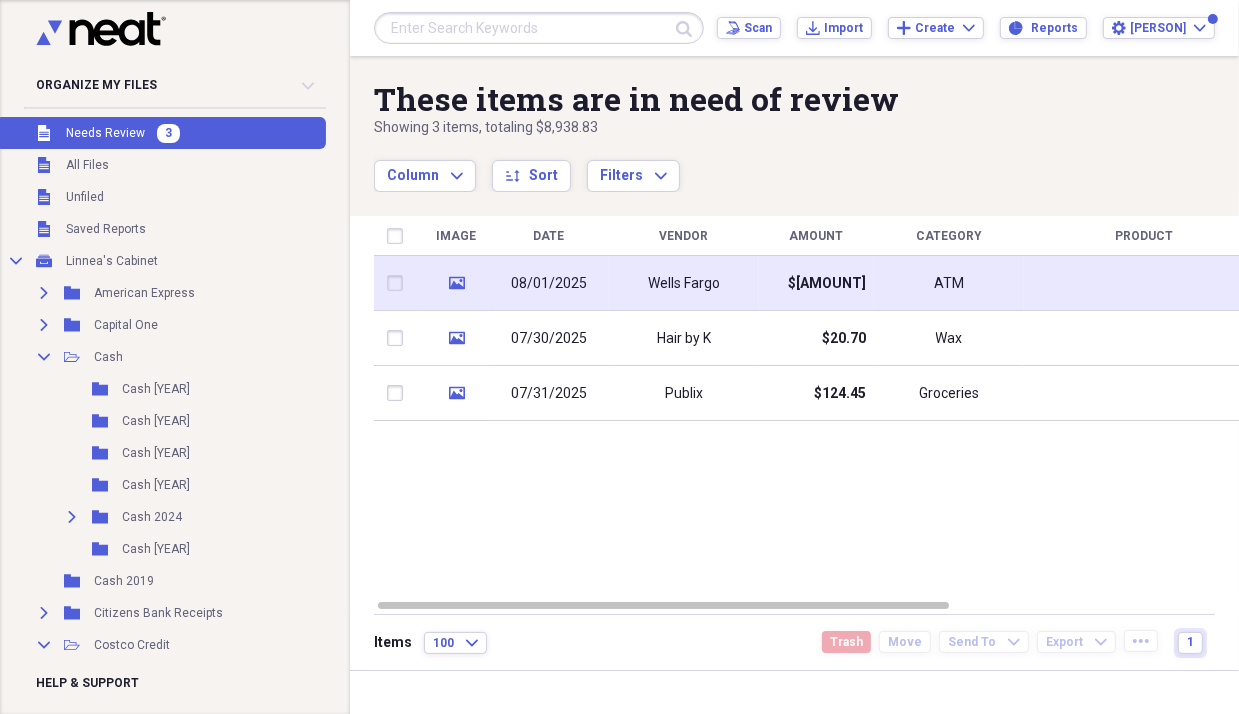 click on "Wells Fargo" at bounding box center [684, 284] 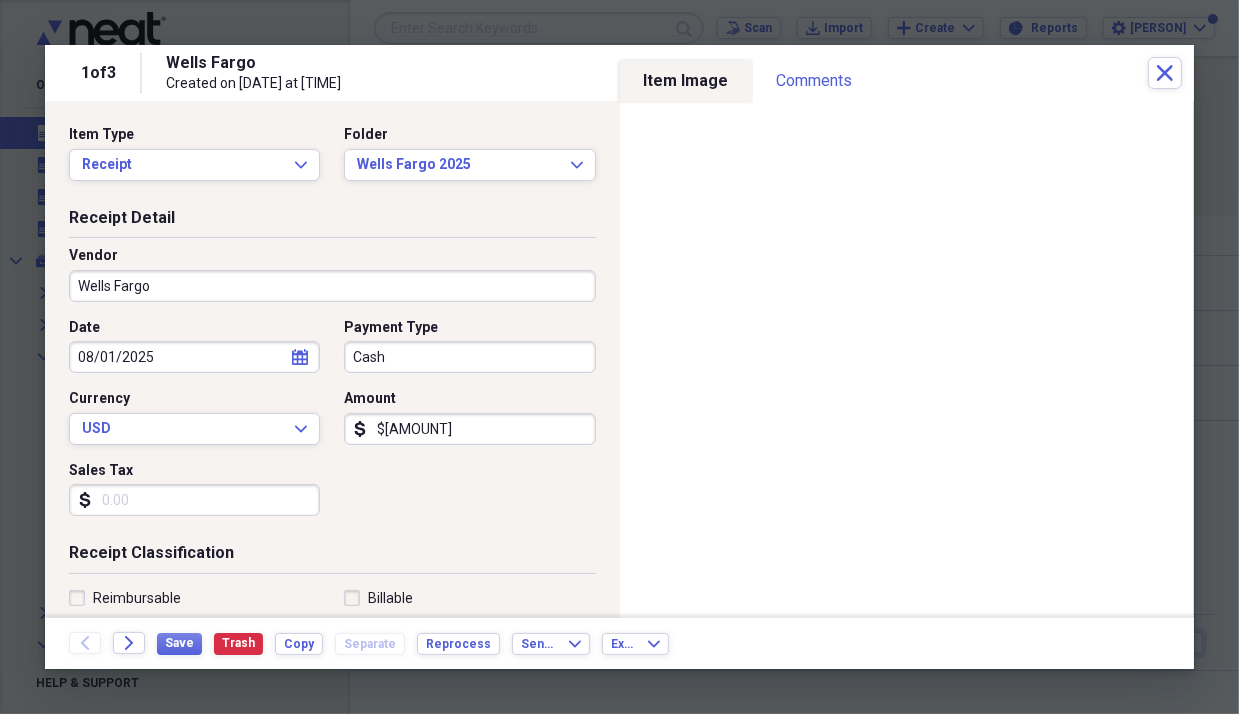 click on "$[AMOUNT]" at bounding box center (469, 429) 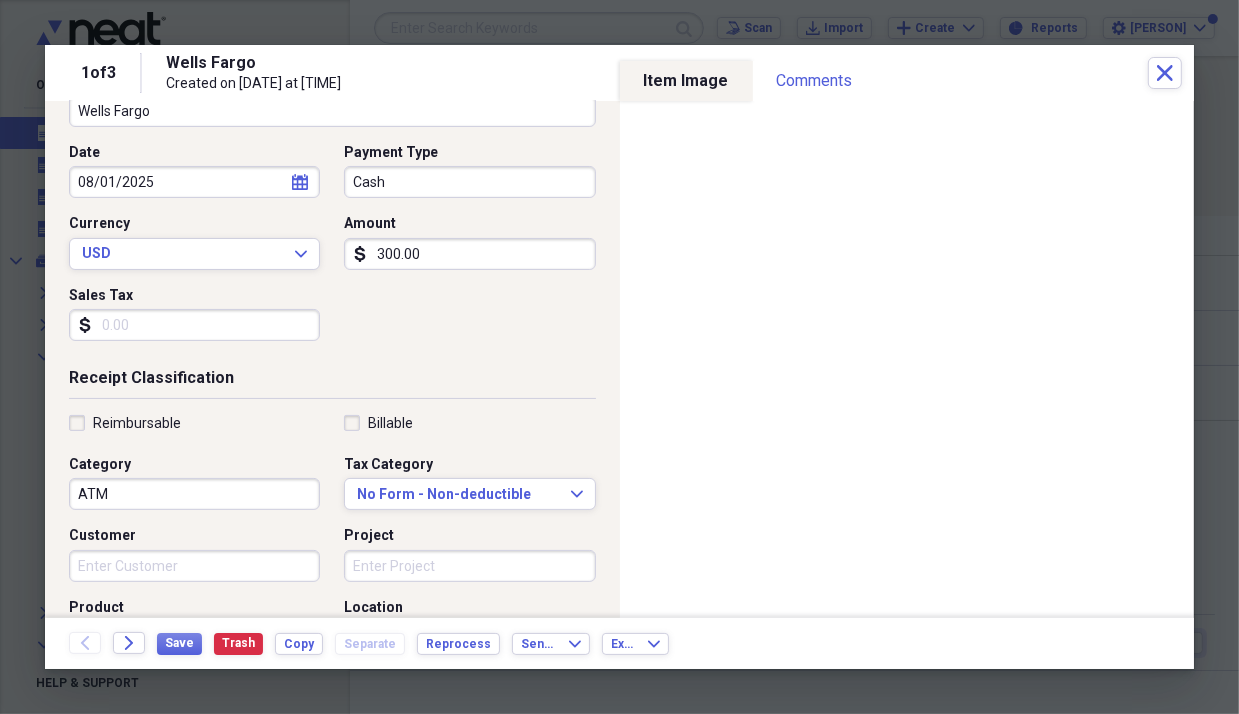 scroll, scrollTop: 206, scrollLeft: 0, axis: vertical 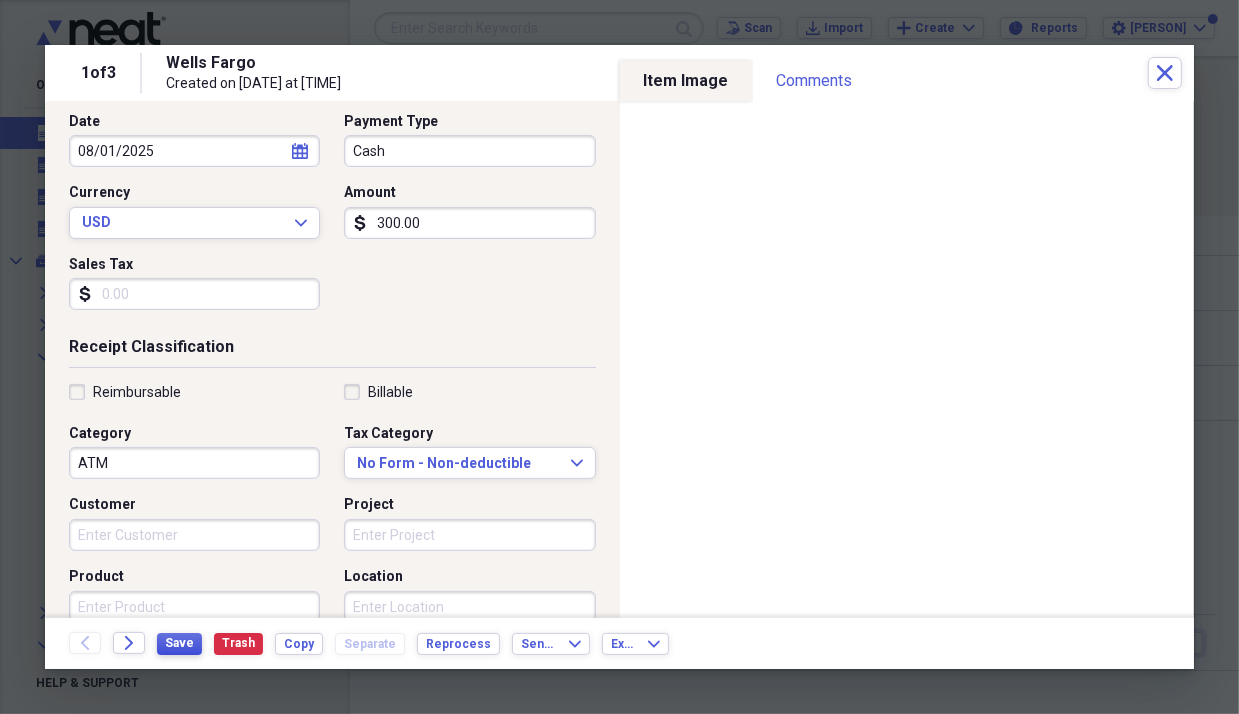 type on "300.00" 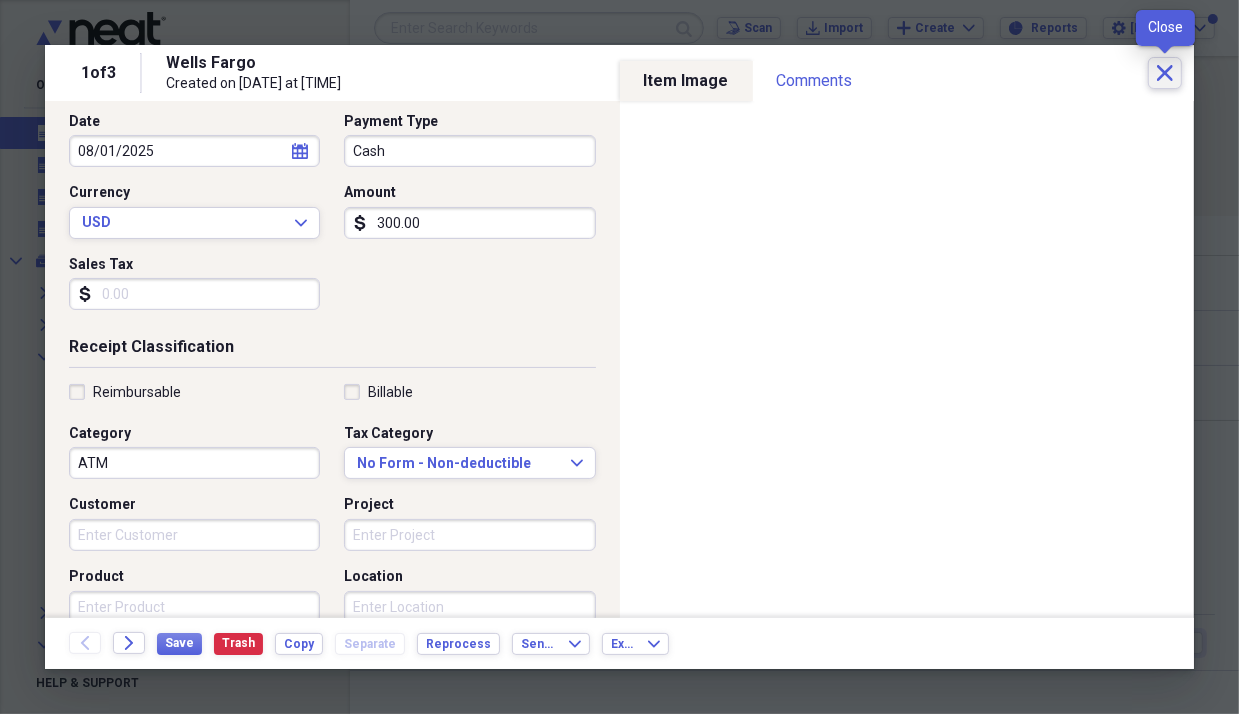 click 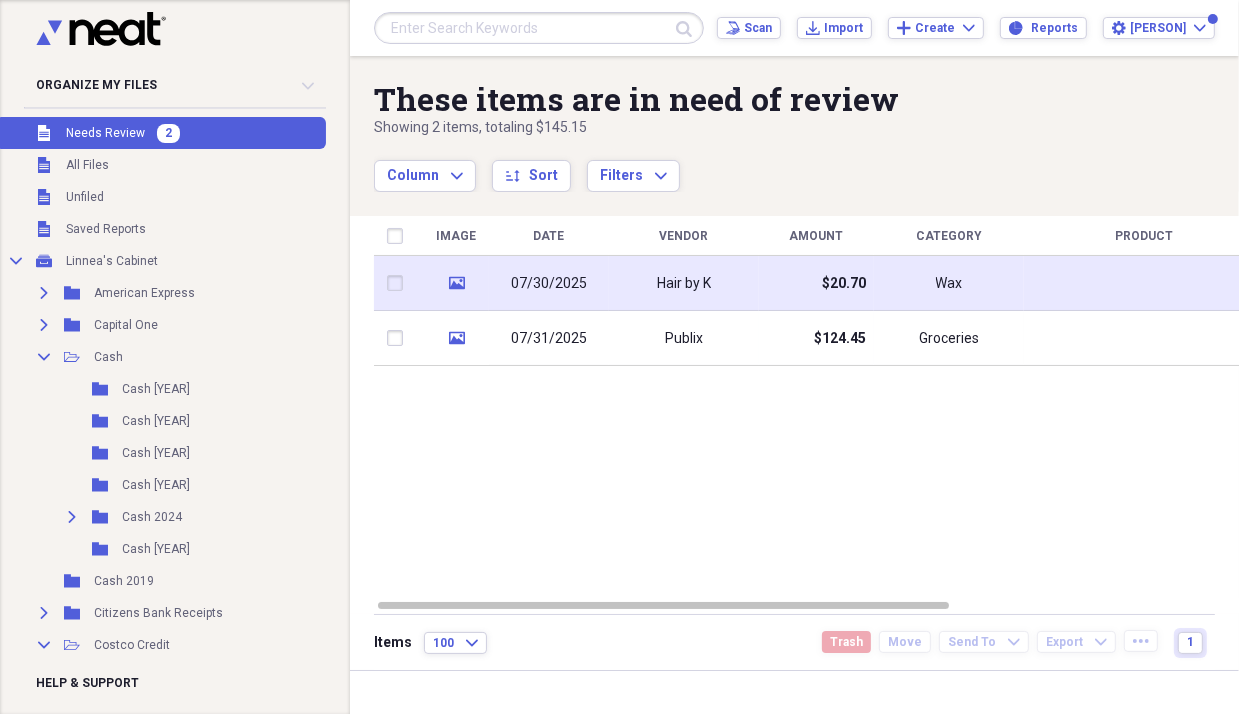 click on "Hair by K" at bounding box center [684, 283] 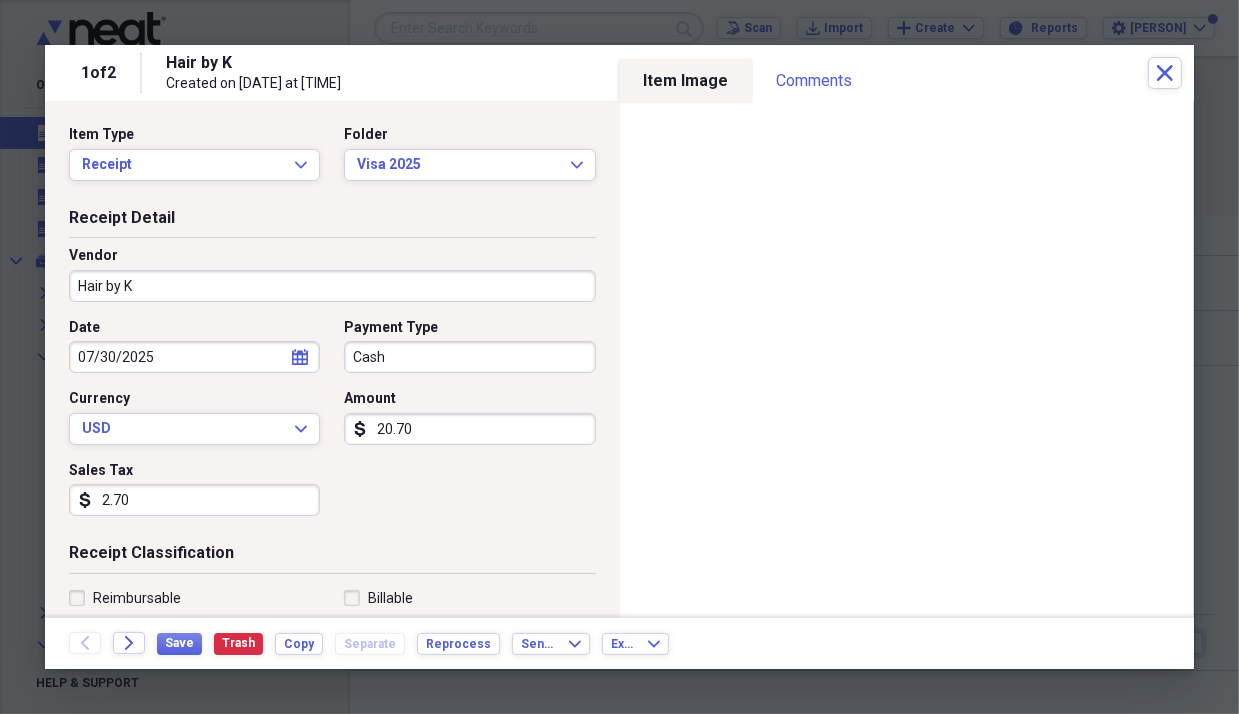 click on "2.70" at bounding box center (194, 500) 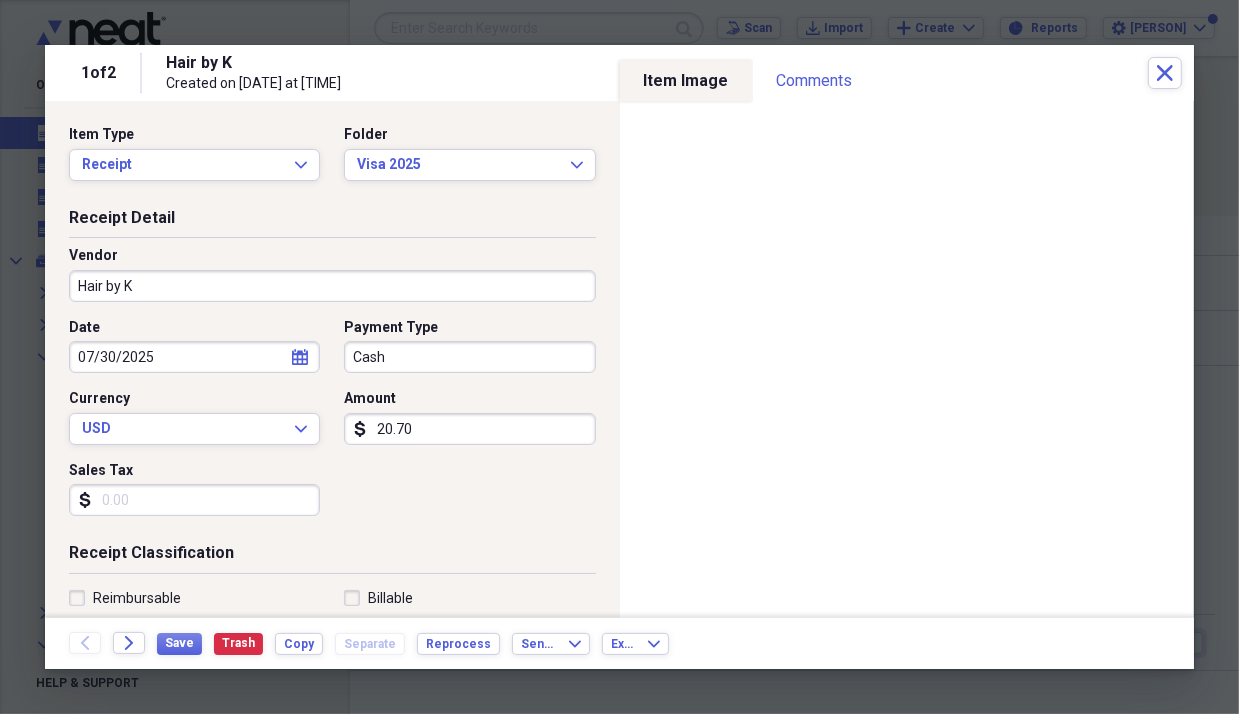 type 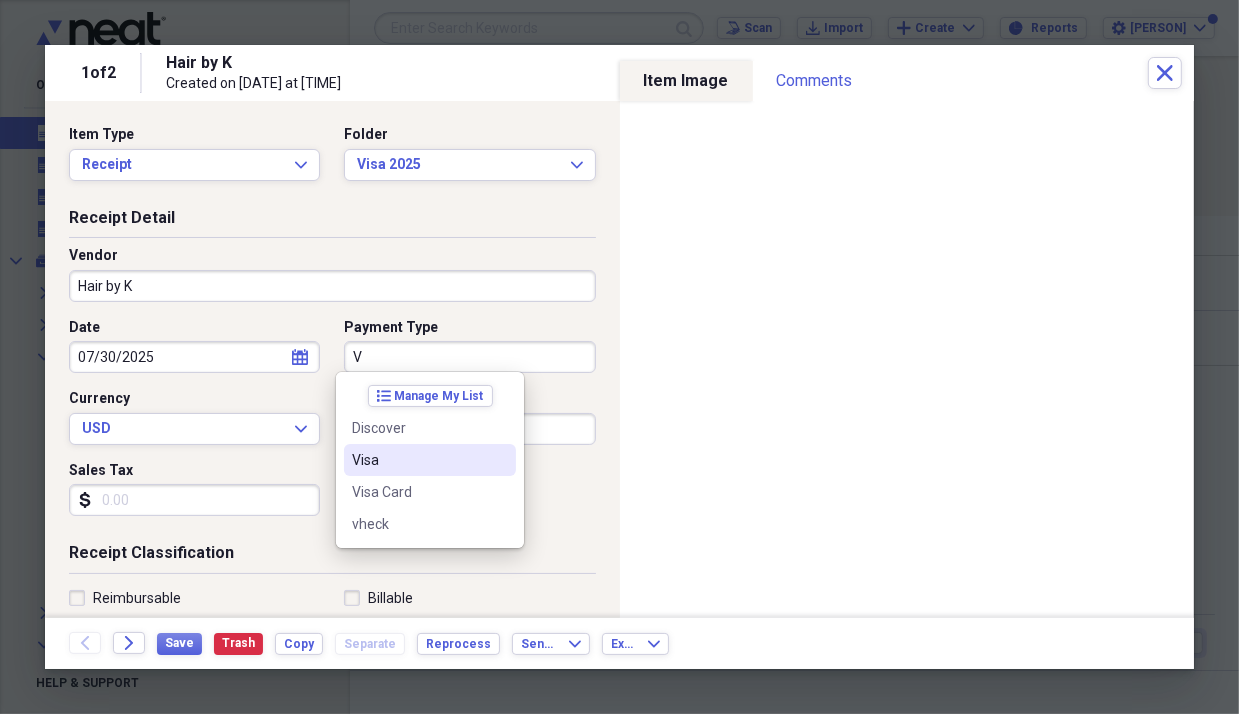 click on "Visa" at bounding box center (430, 460) 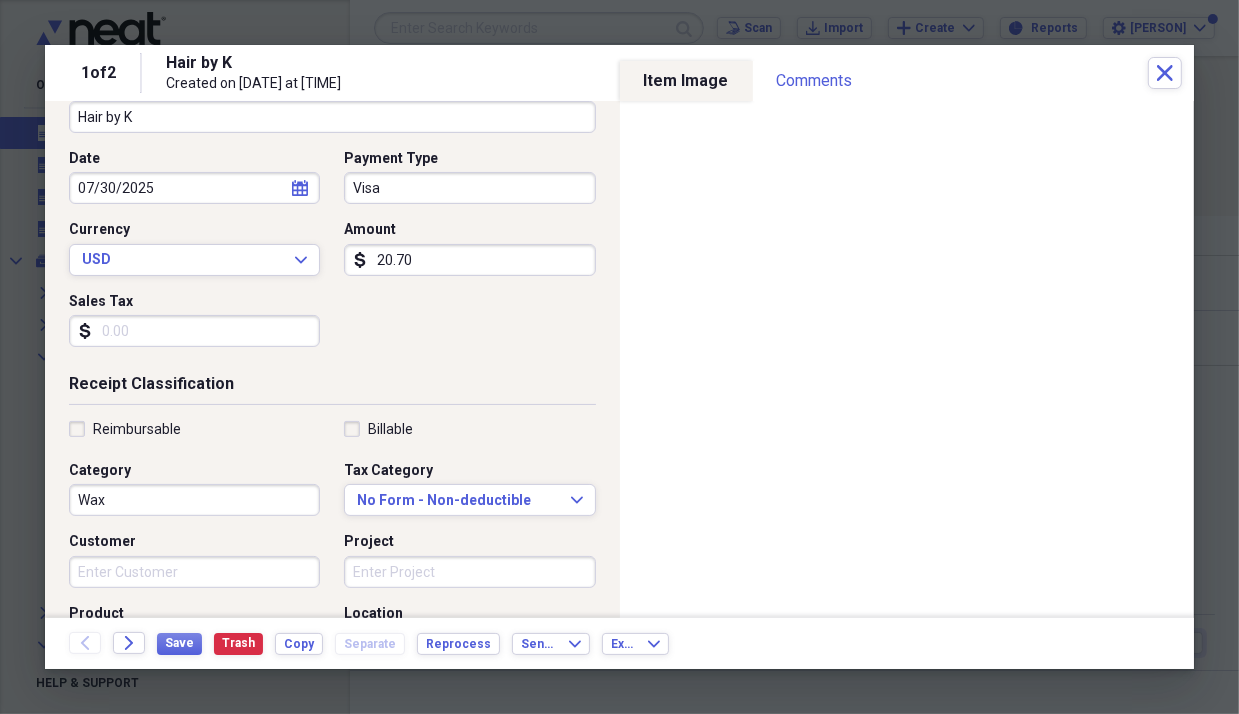 scroll, scrollTop: 192, scrollLeft: 0, axis: vertical 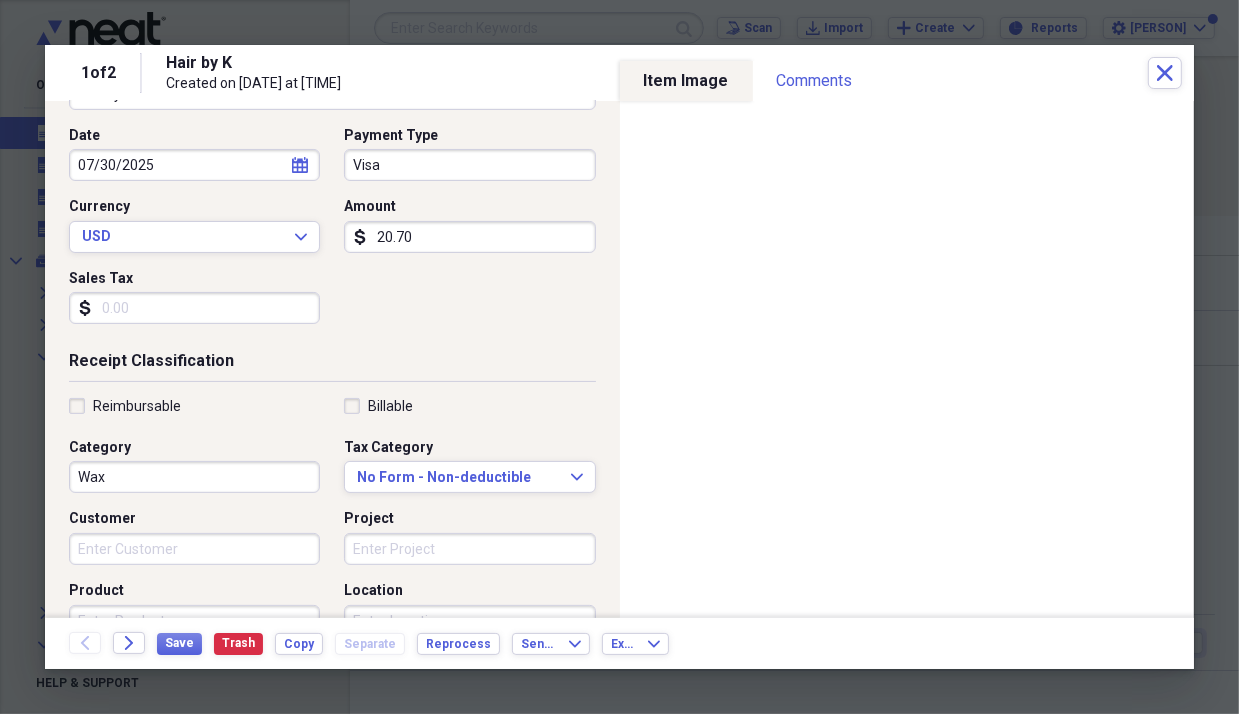 click on "Created on [DATE] at [TIME]" at bounding box center [332, 183] 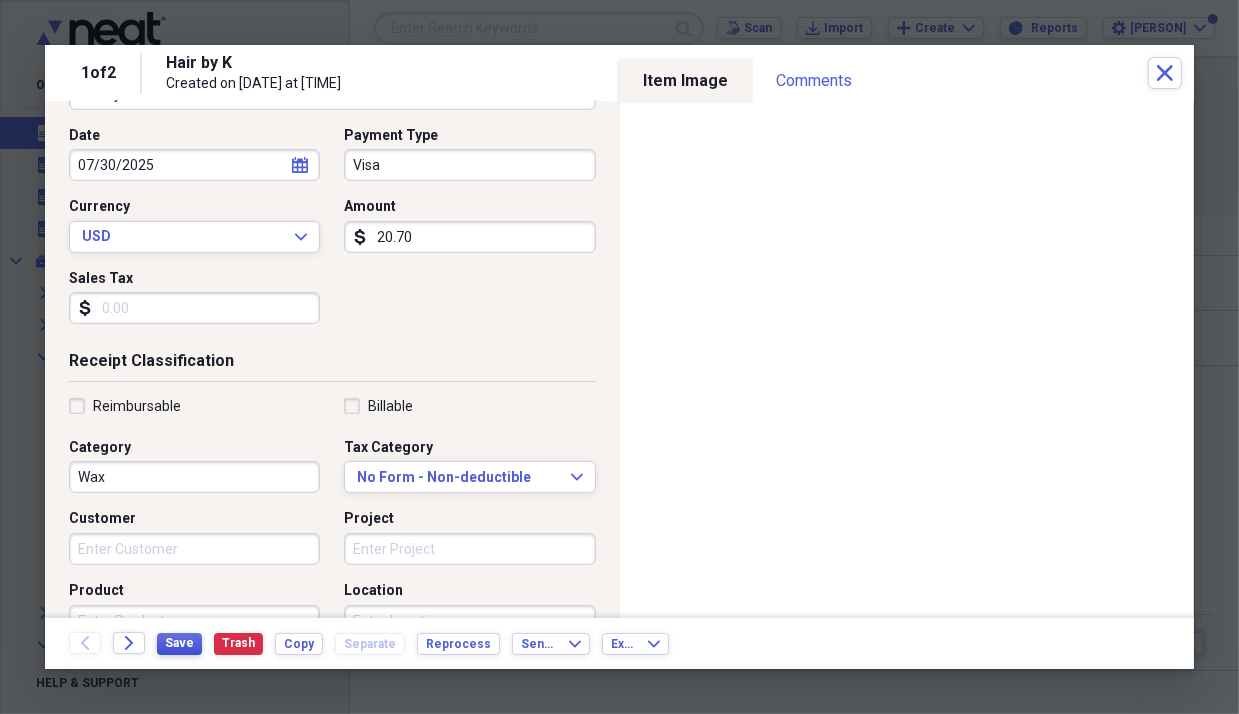 click on "Save" at bounding box center [179, 643] 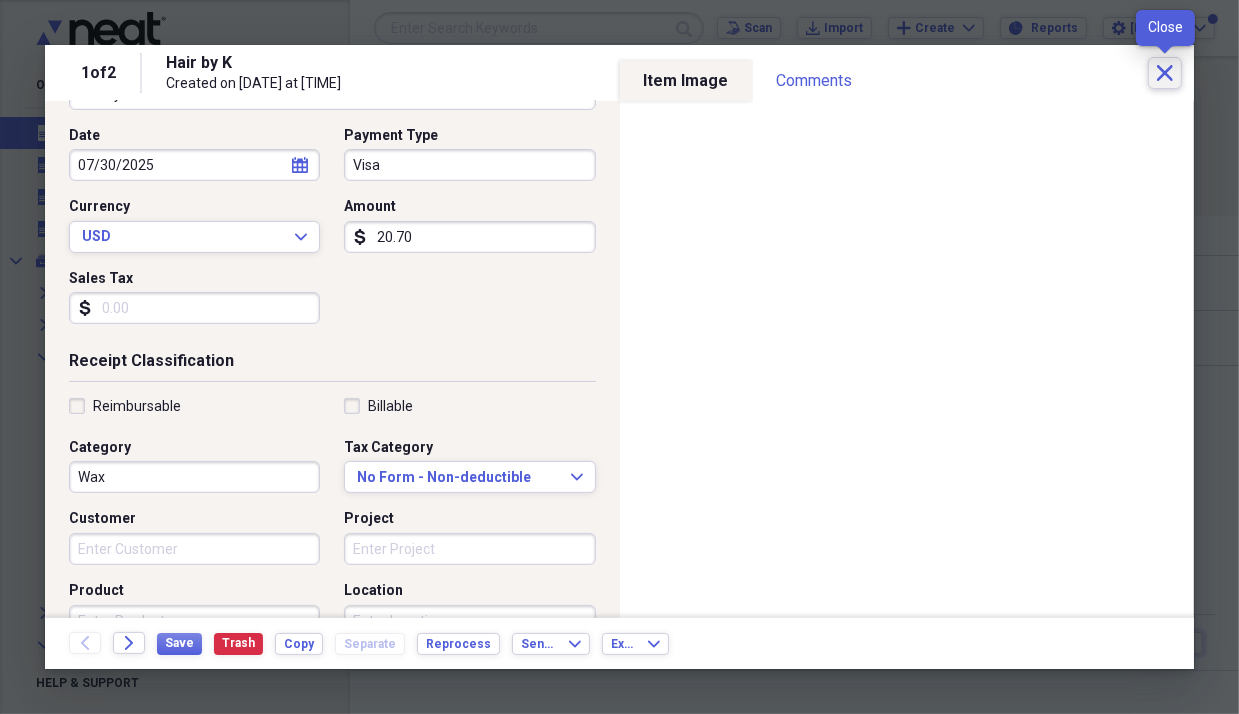 click on "Close" 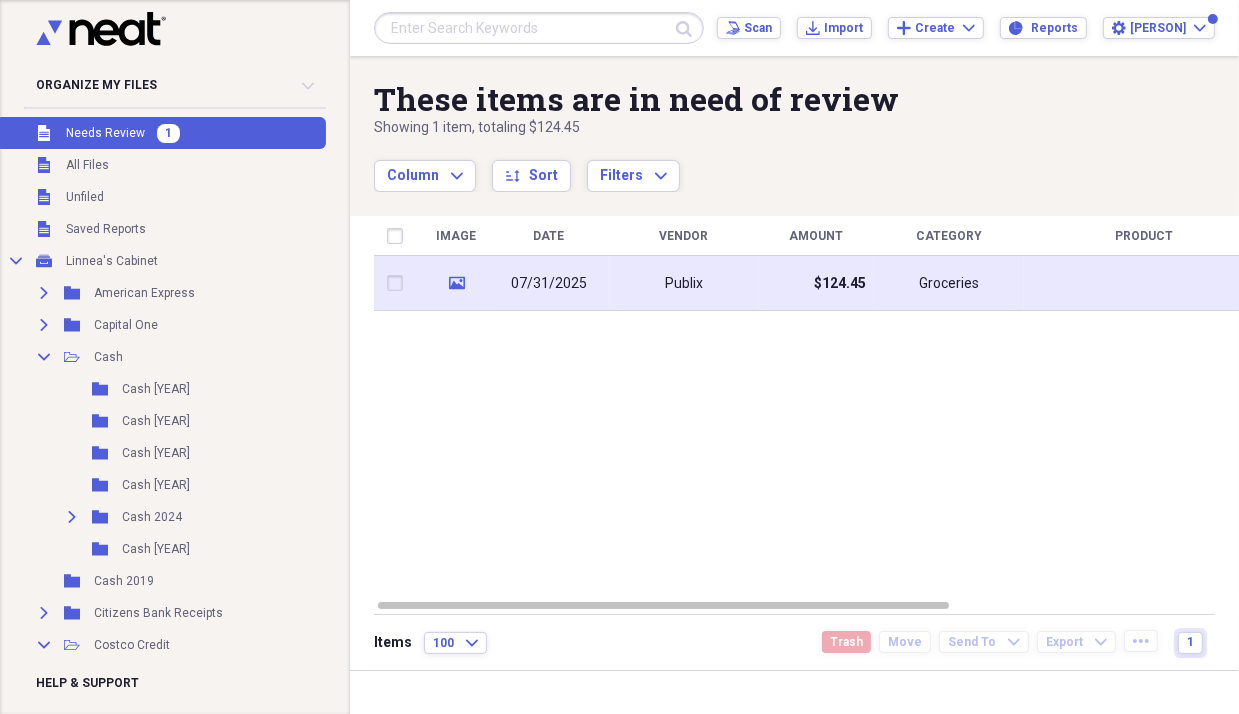 click on "Publix" at bounding box center (684, 283) 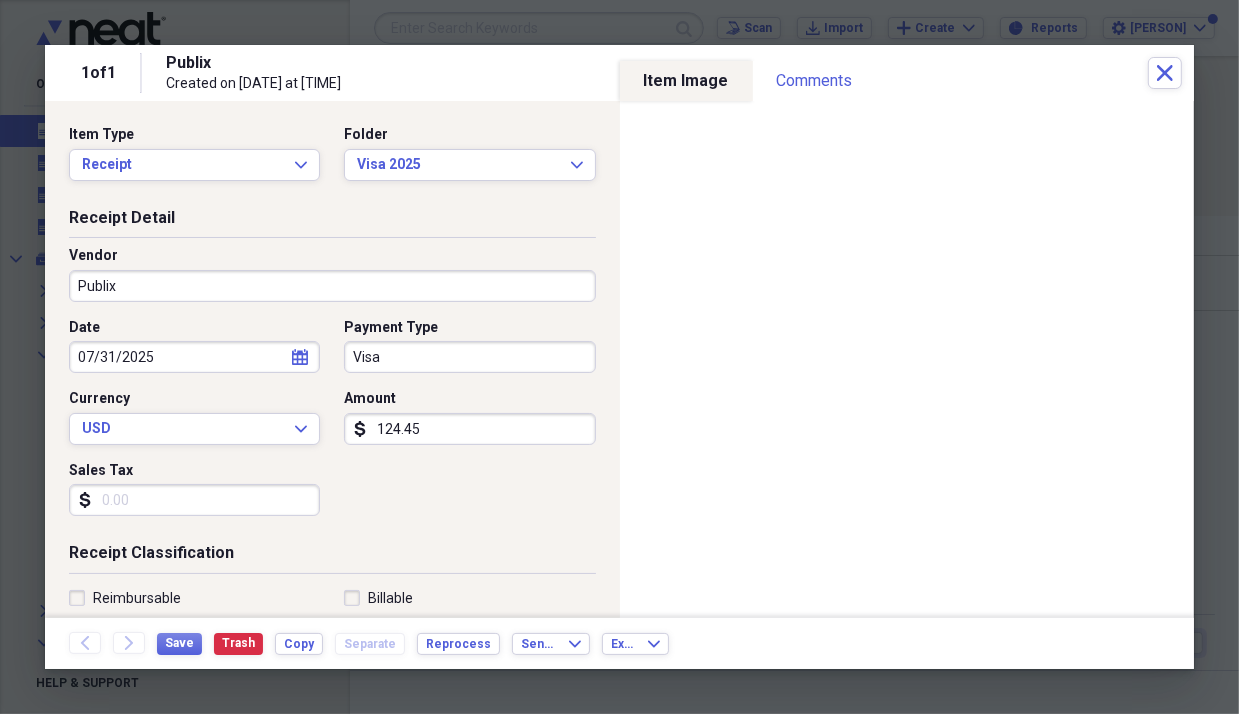 click on "Sales Tax" at bounding box center [194, 500] 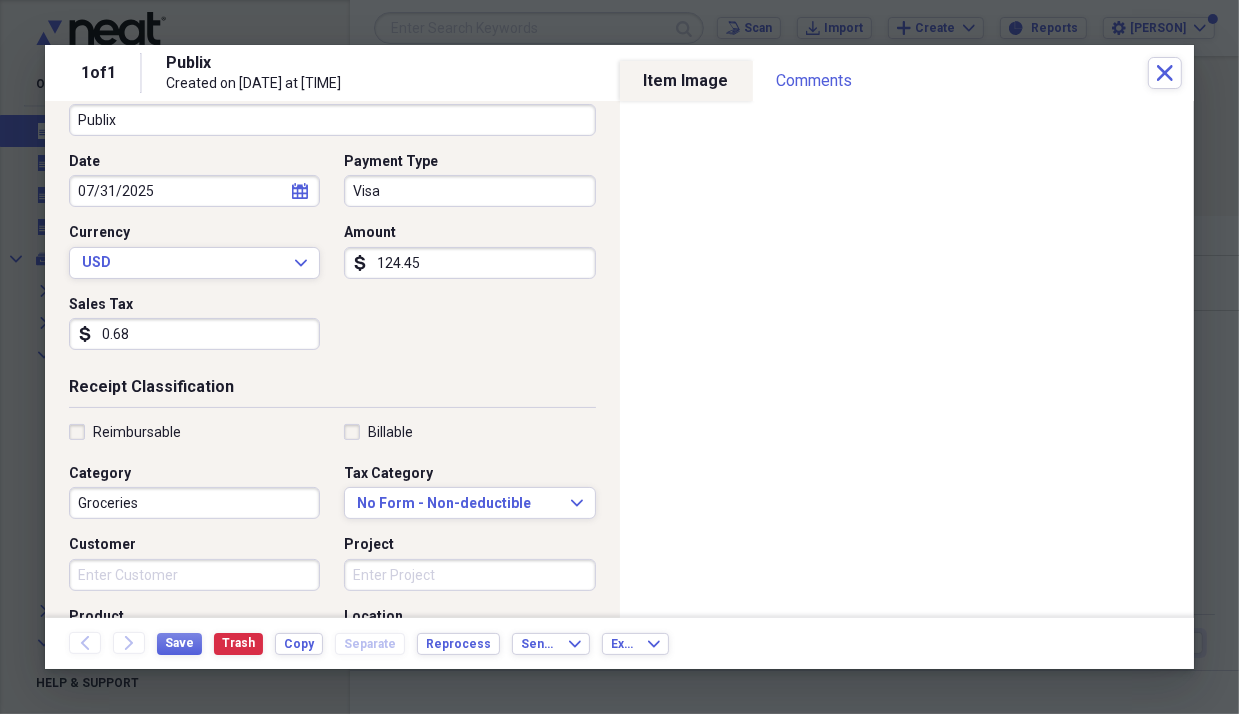 scroll, scrollTop: 210, scrollLeft: 0, axis: vertical 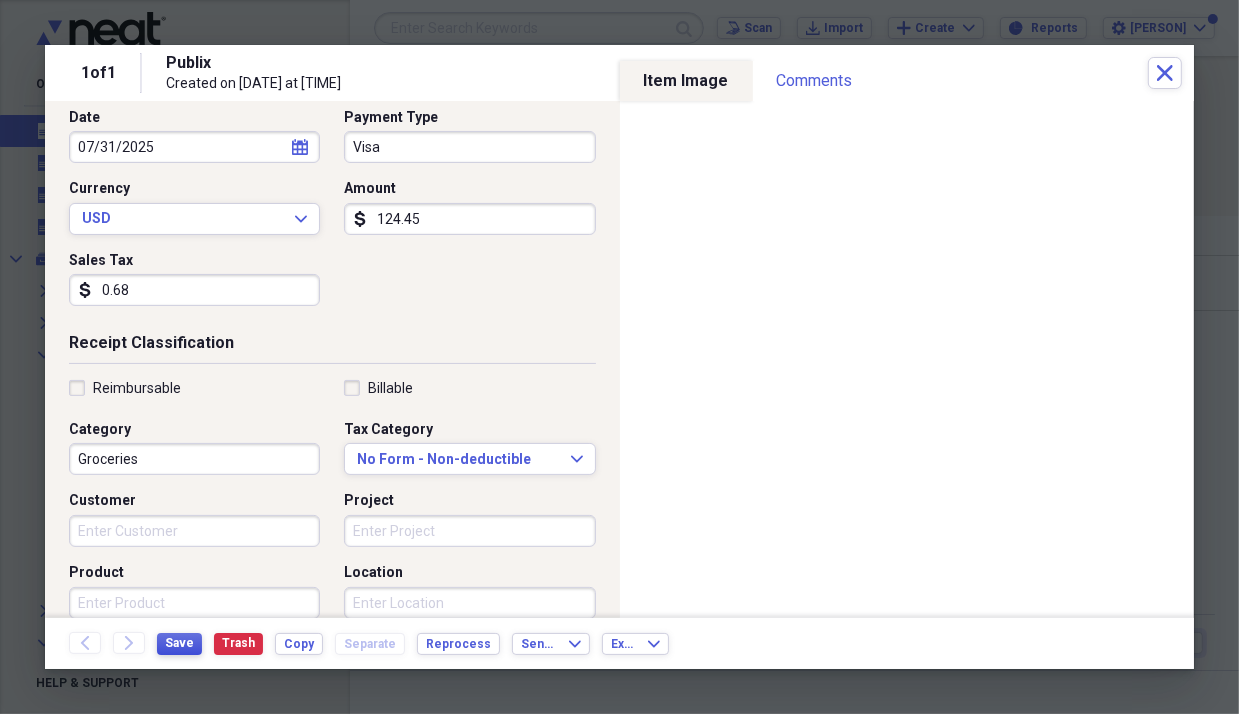 type on "0.68" 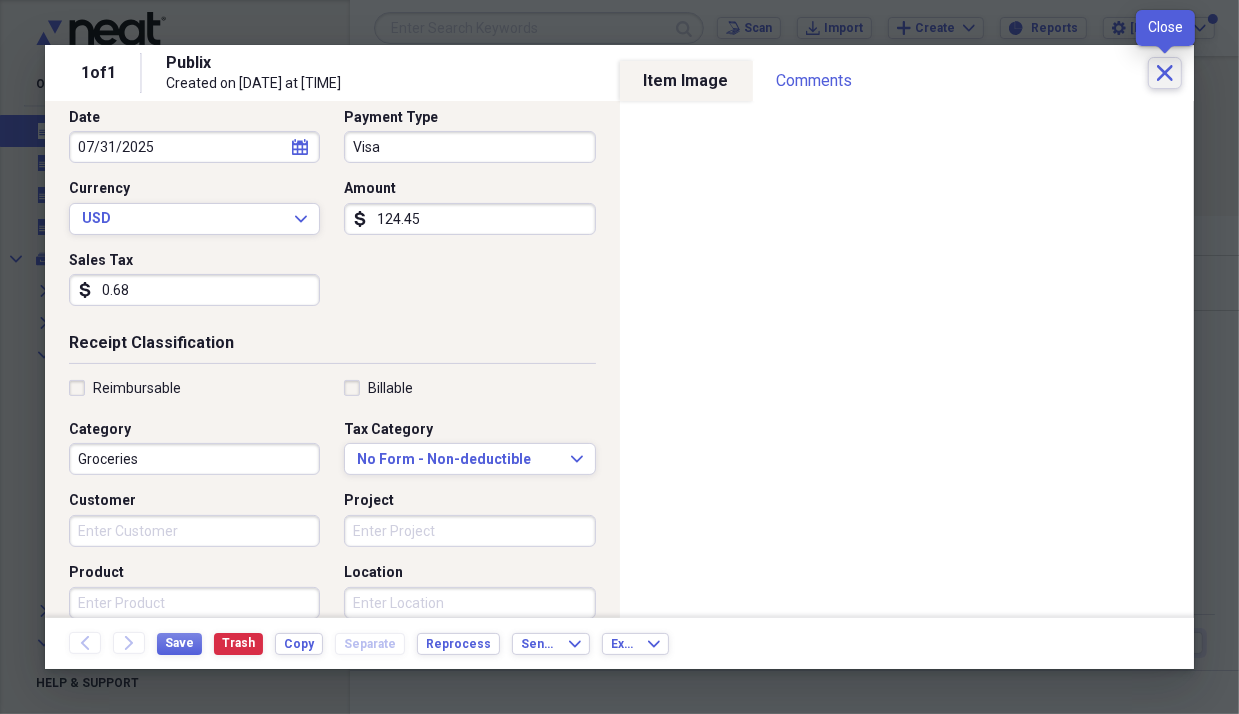 click 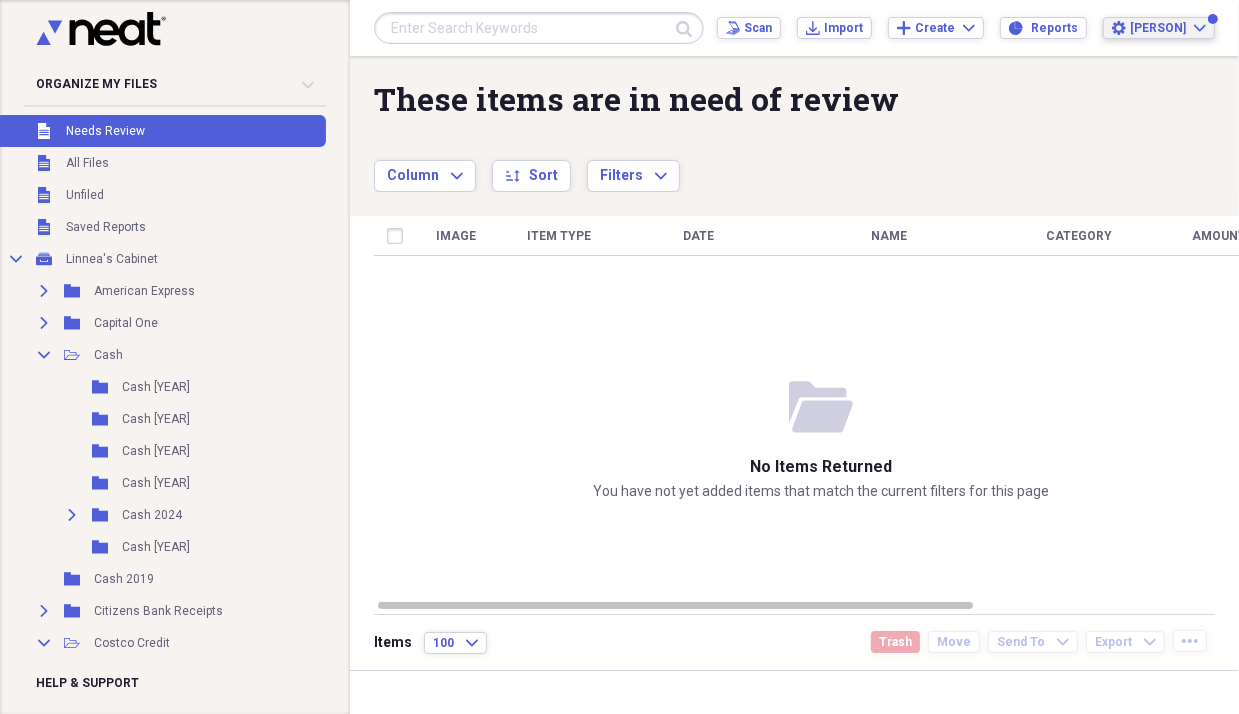 click 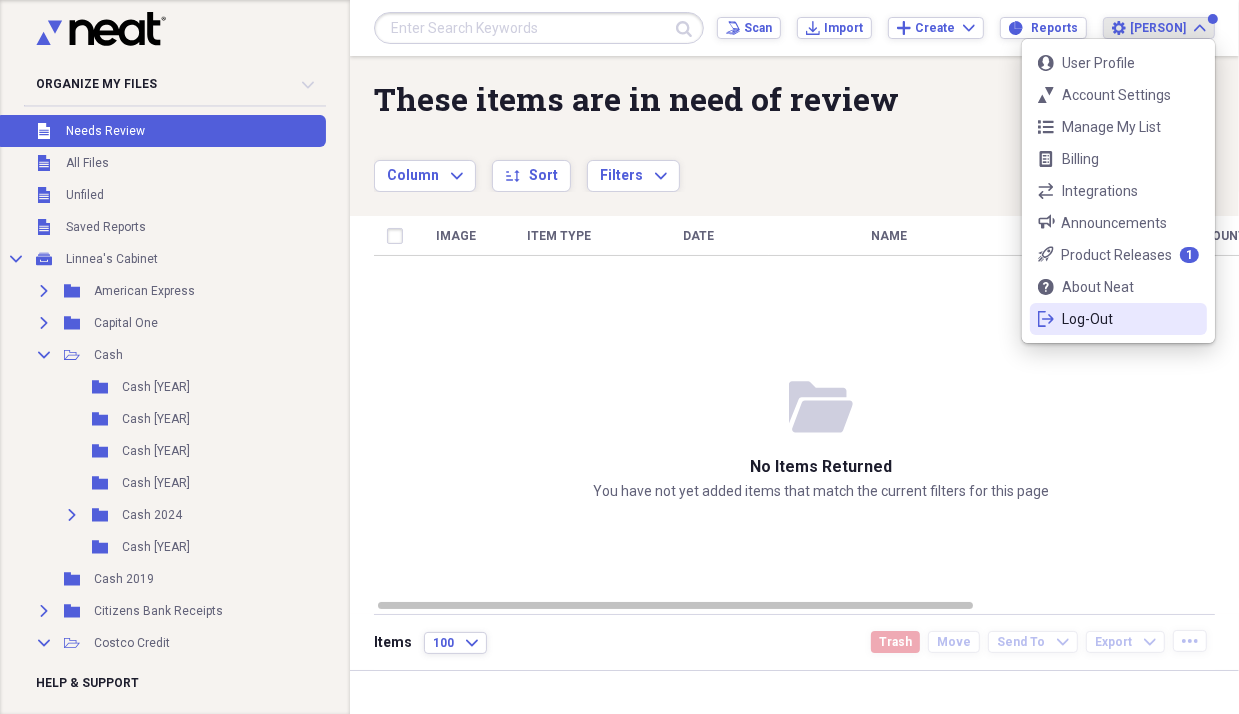 click on "Log-Out" at bounding box center (1118, 319) 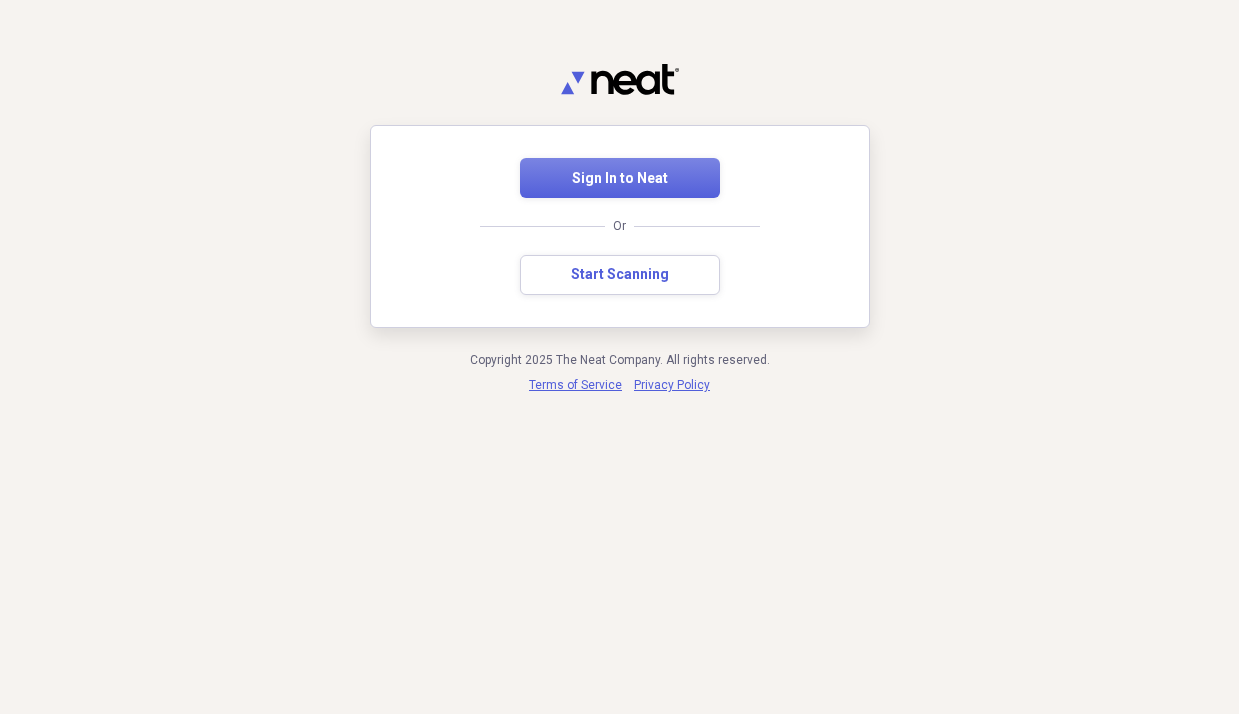 scroll, scrollTop: 0, scrollLeft: 0, axis: both 